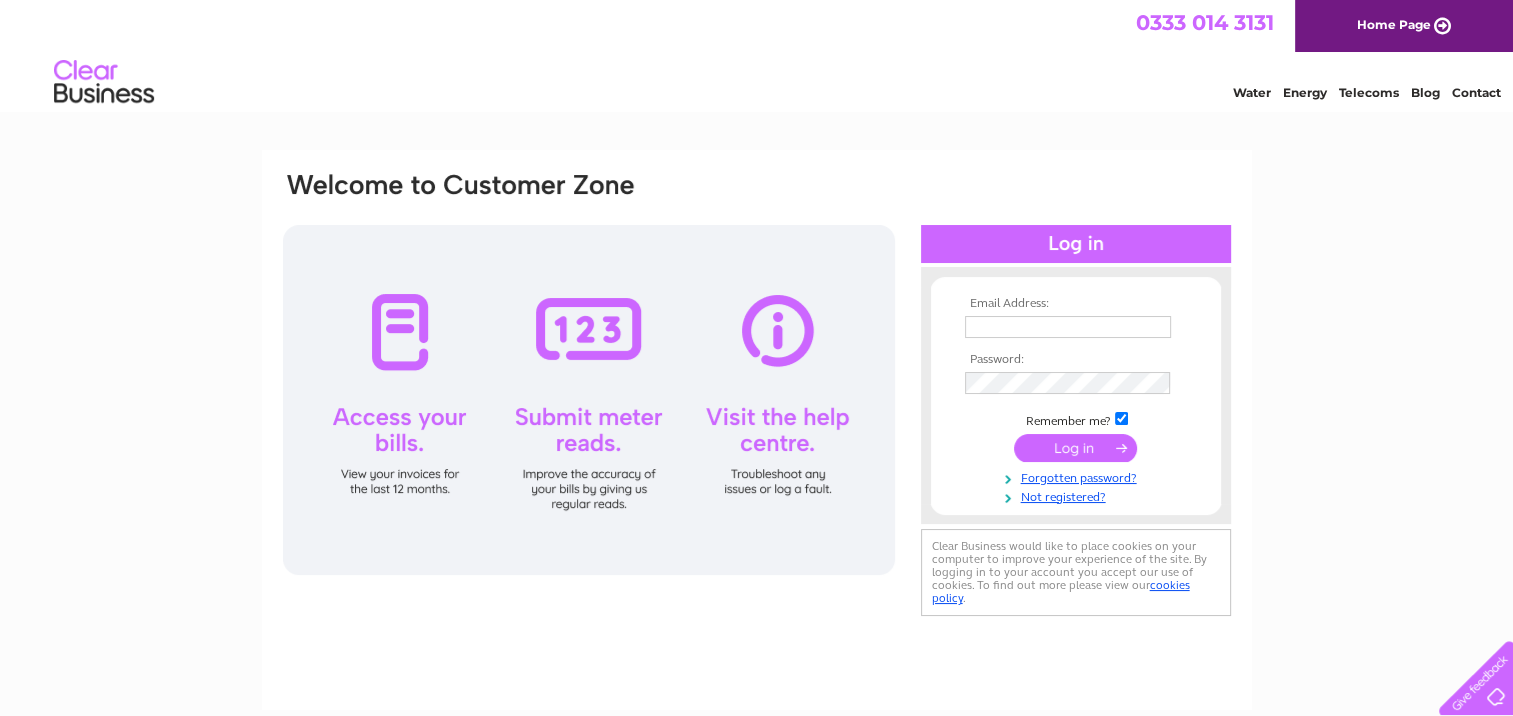 scroll, scrollTop: 0, scrollLeft: 0, axis: both 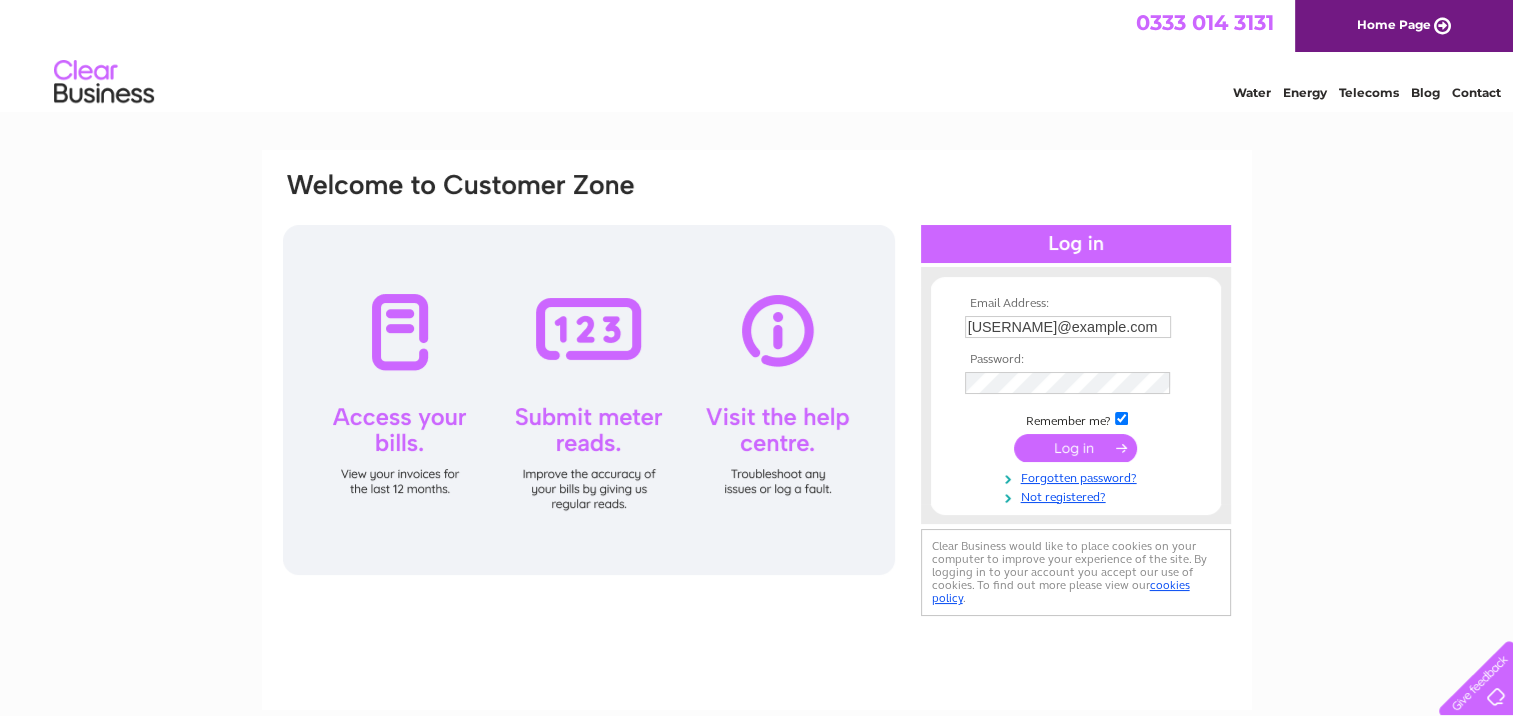 click at bounding box center (1076, 244) 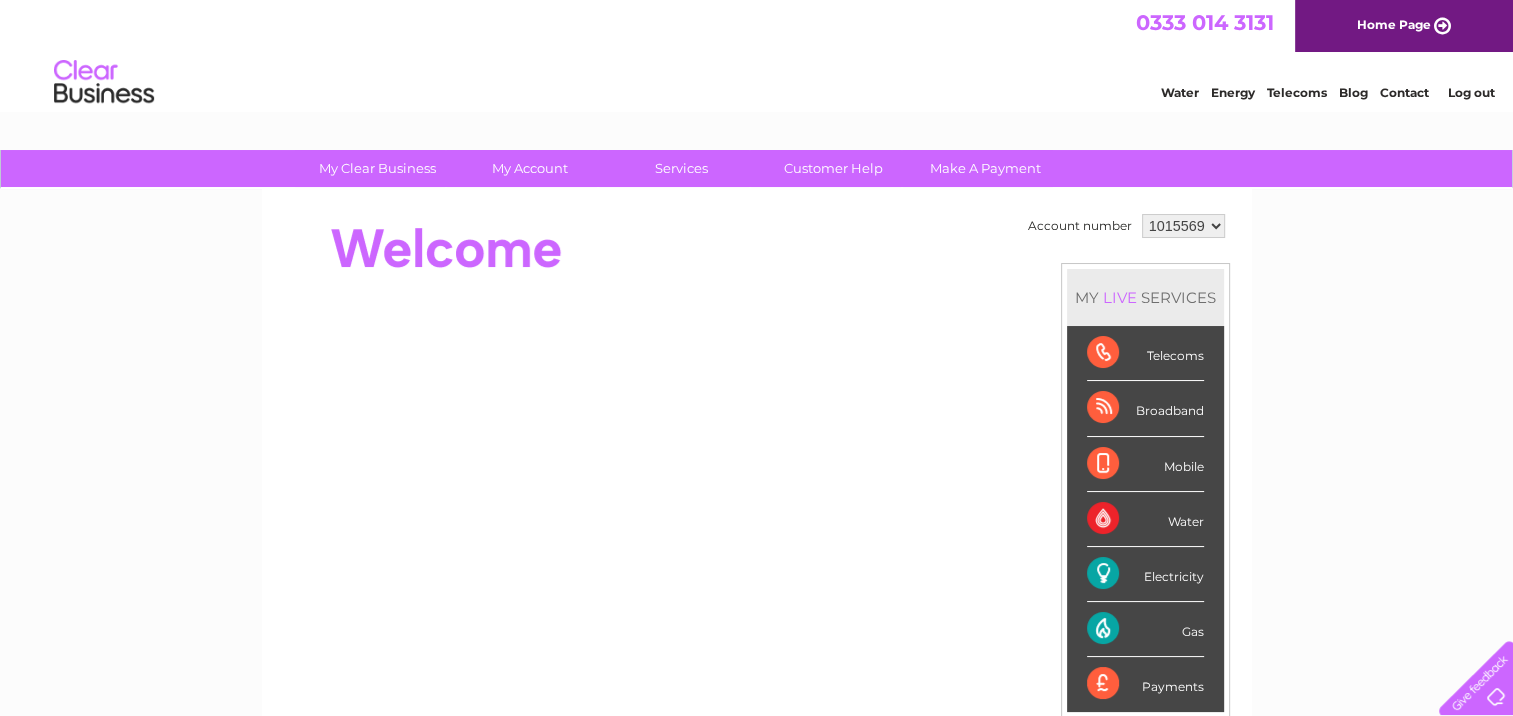 scroll, scrollTop: 0, scrollLeft: 0, axis: both 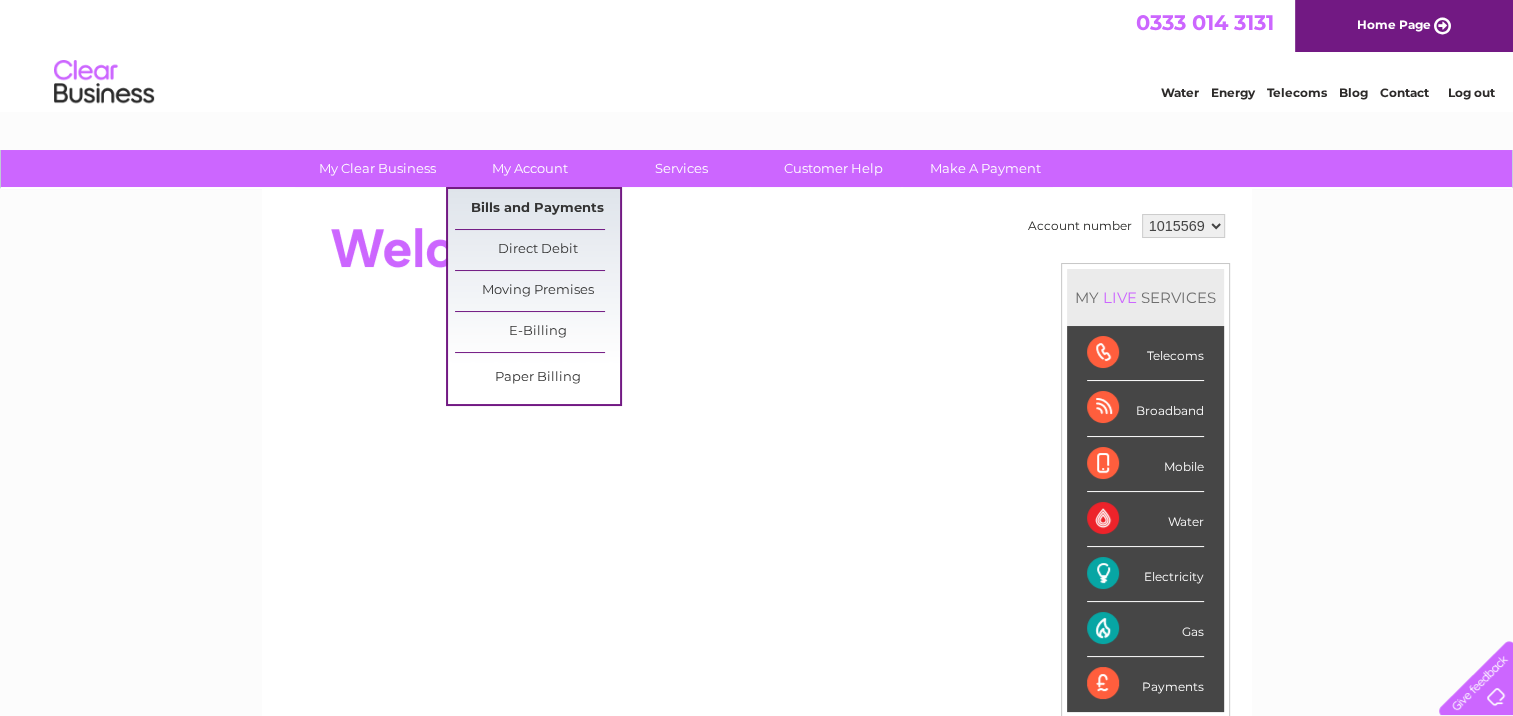 click on "Bills and Payments" at bounding box center [537, 209] 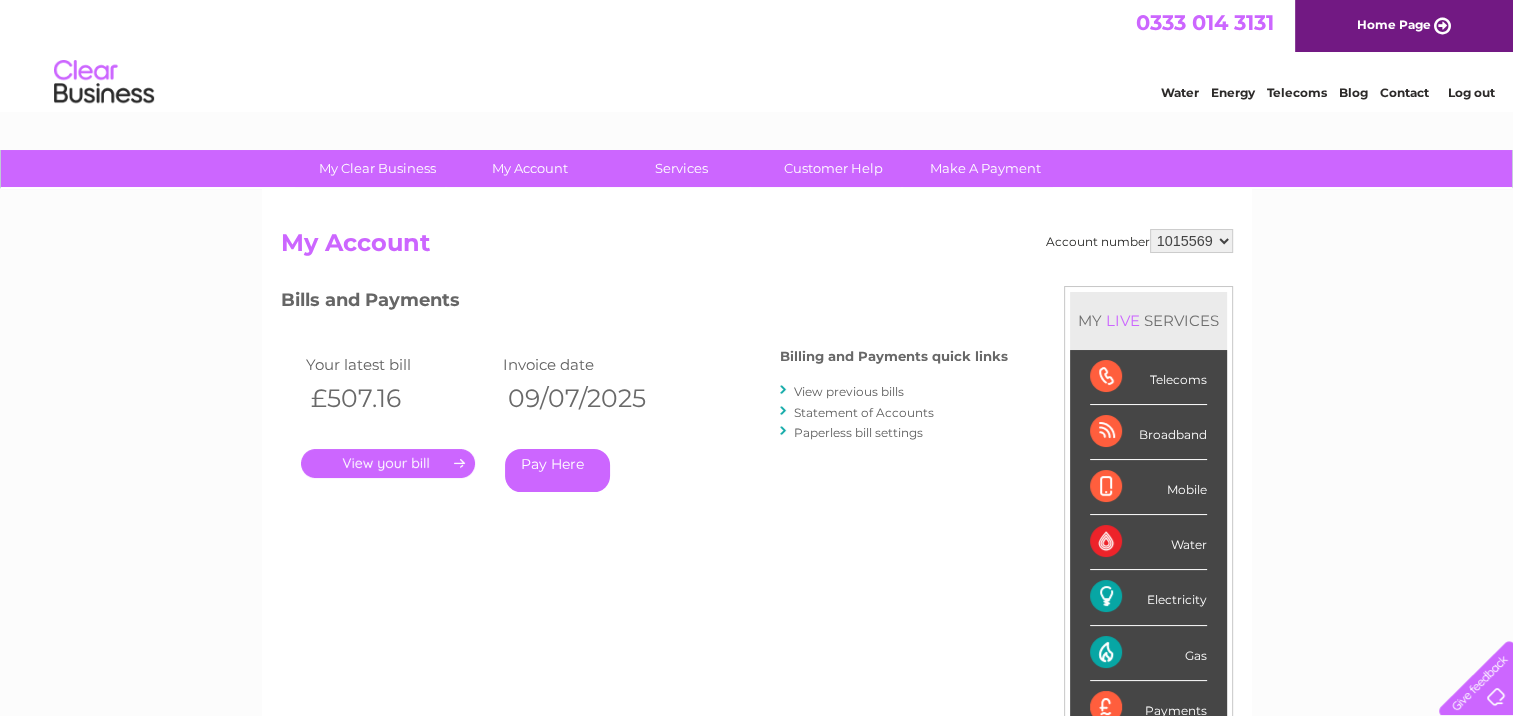 scroll, scrollTop: 0, scrollLeft: 0, axis: both 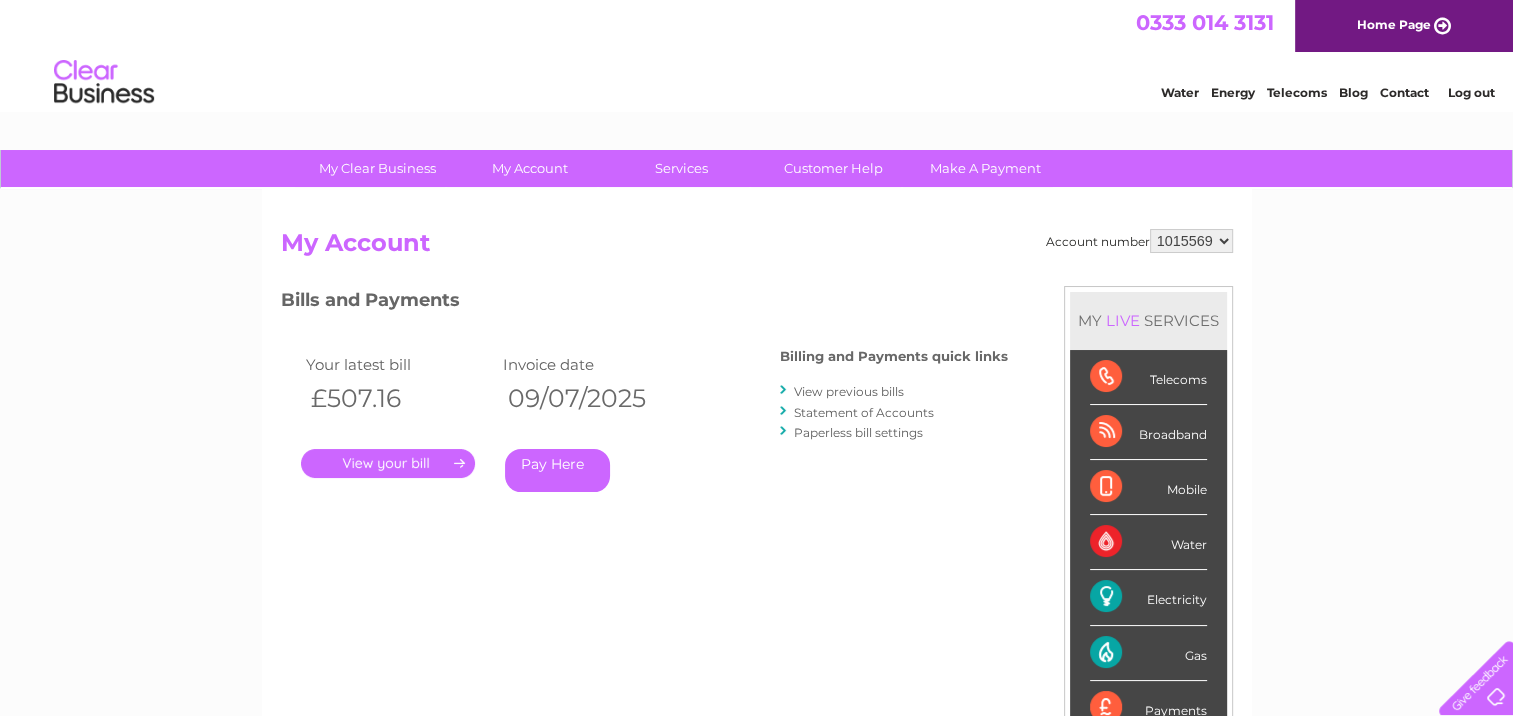 click on "1015569" at bounding box center [1191, 241] 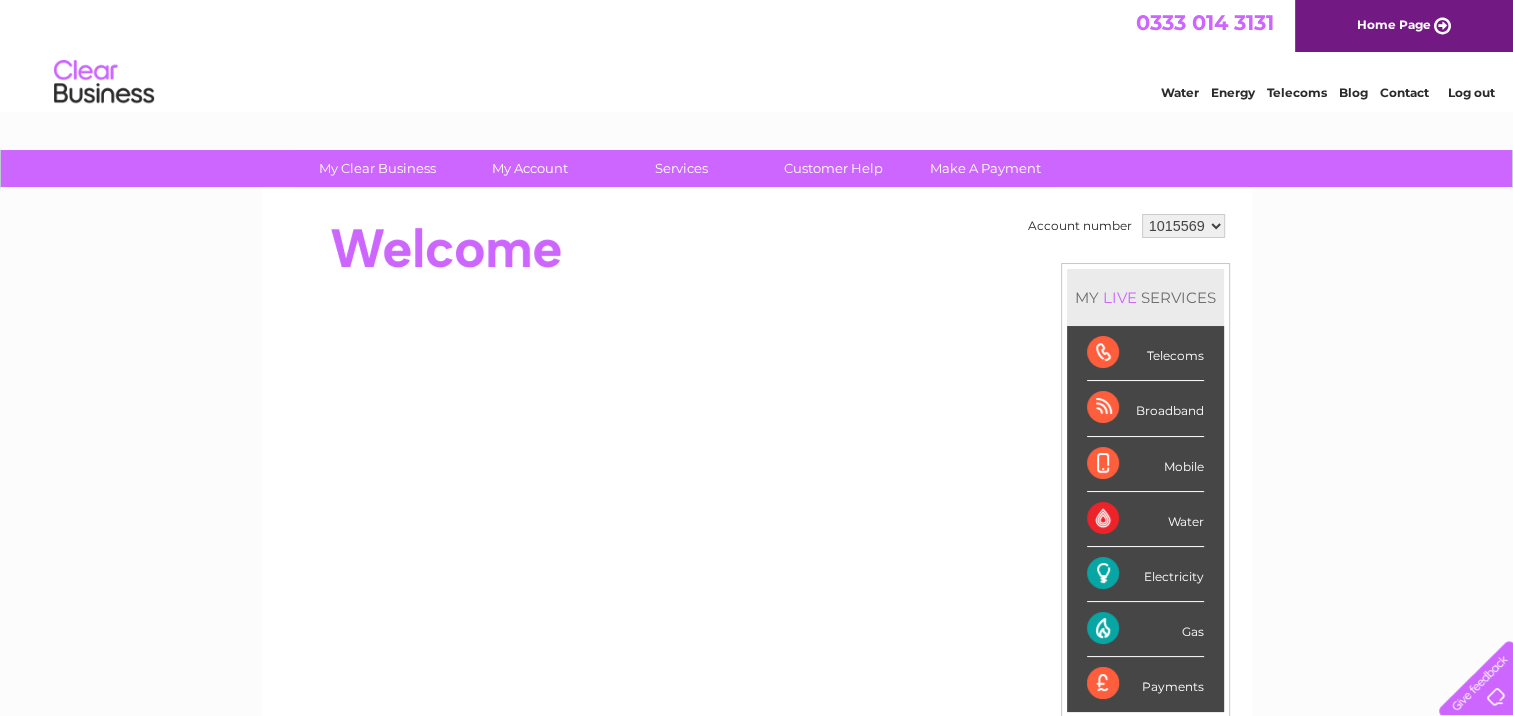 scroll, scrollTop: 0, scrollLeft: 0, axis: both 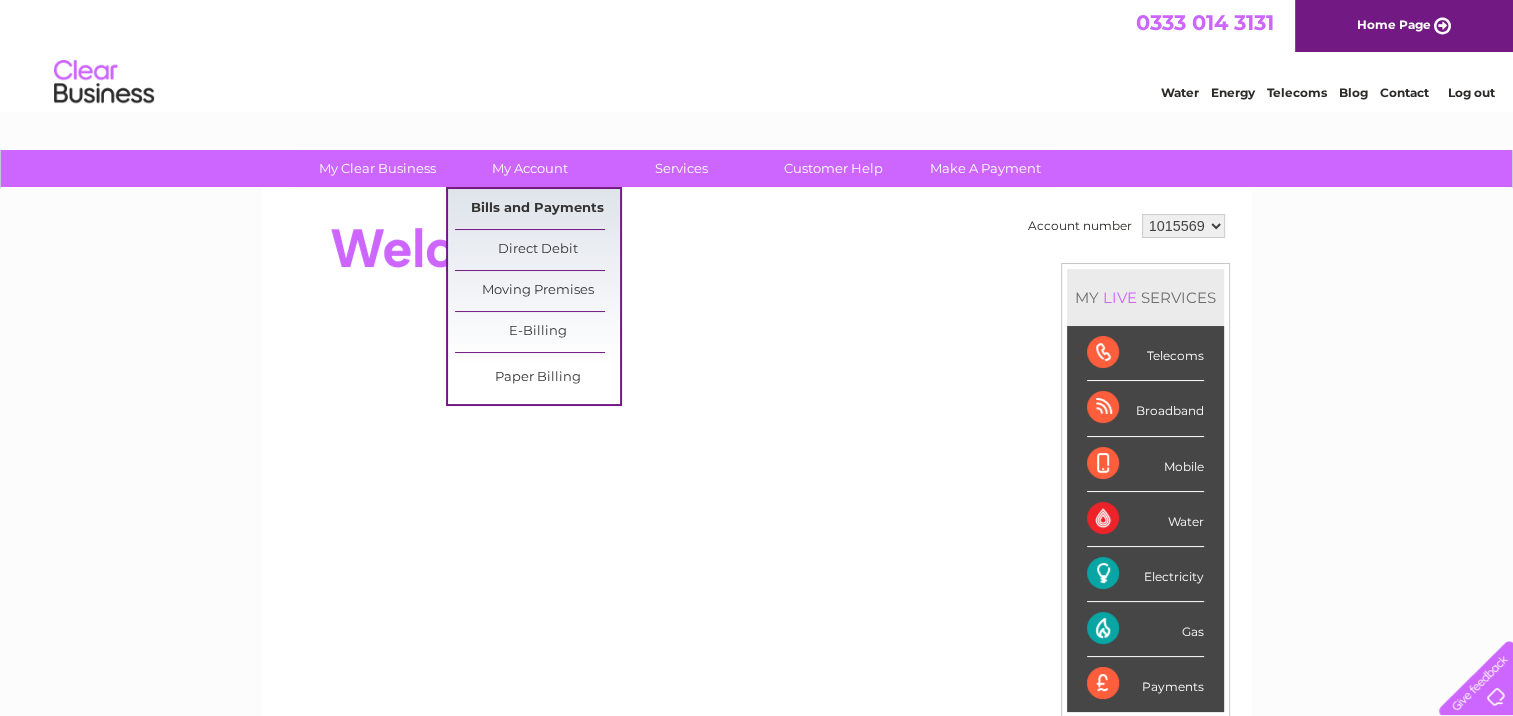 click on "Bills and Payments" at bounding box center [537, 209] 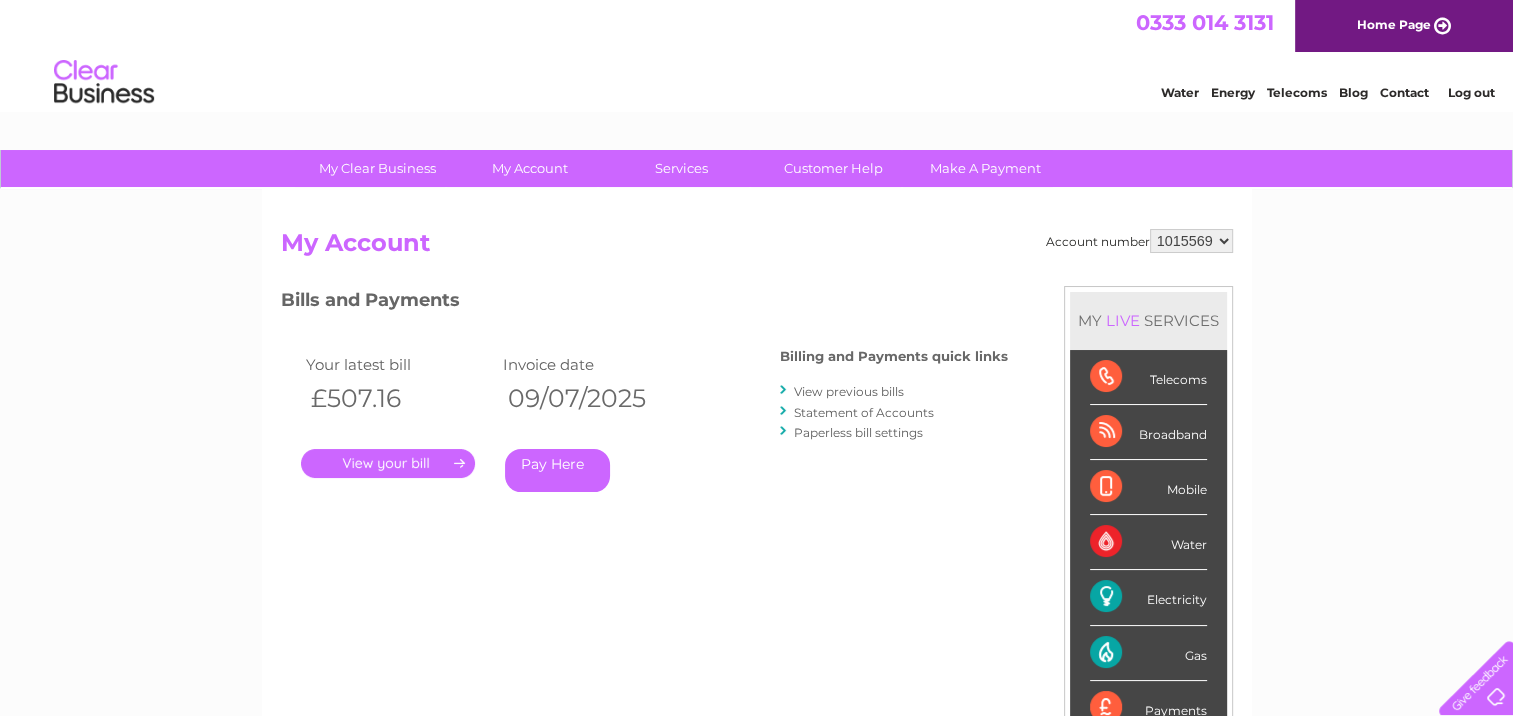 scroll, scrollTop: 0, scrollLeft: 0, axis: both 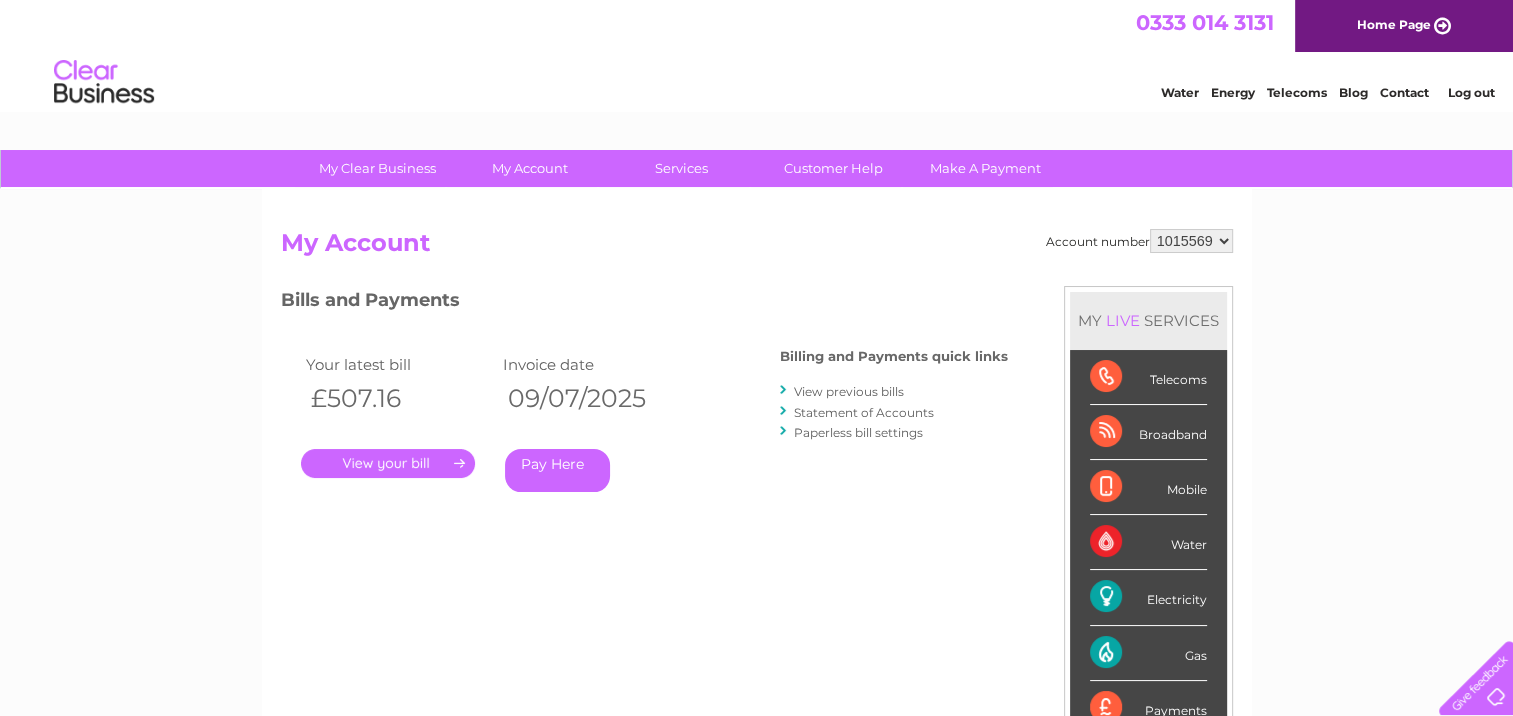 click on "Water" at bounding box center (1148, 542) 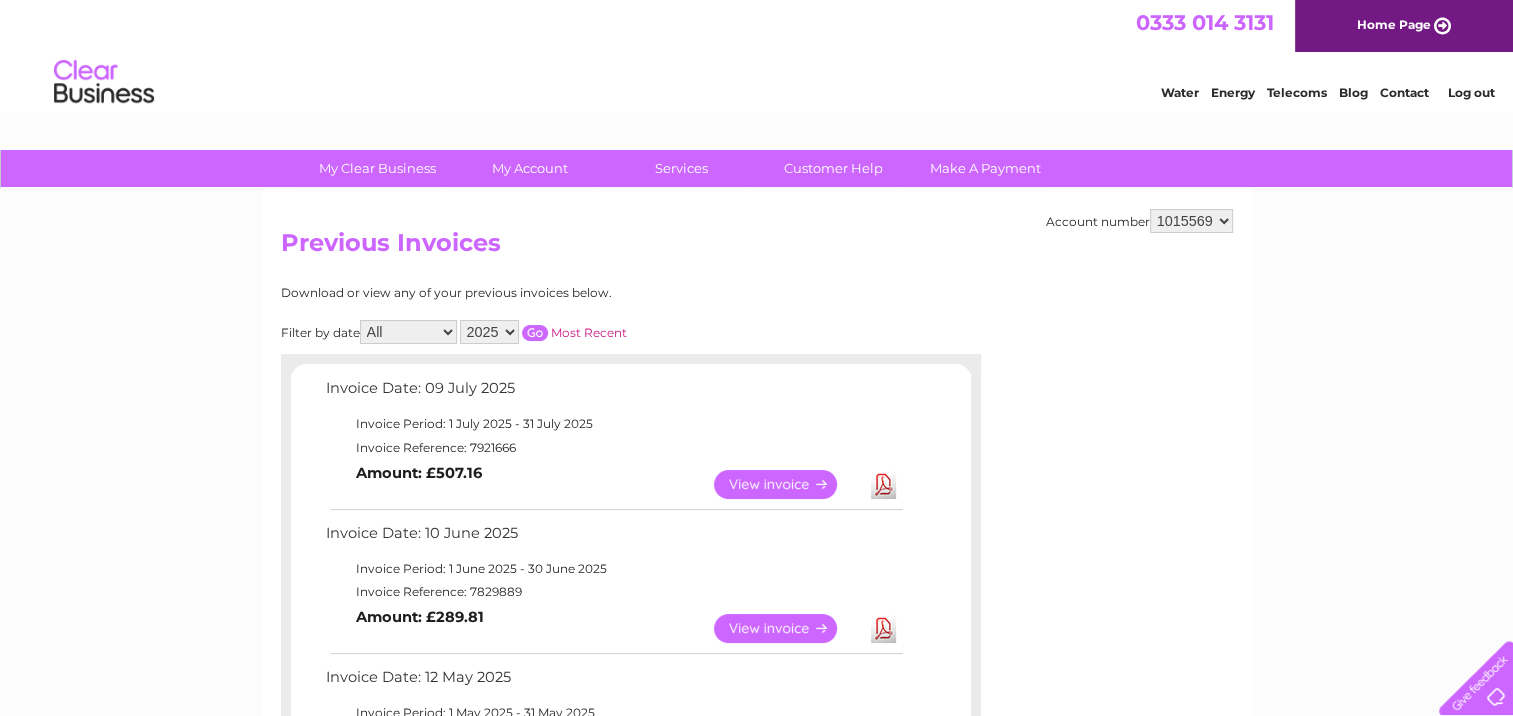scroll, scrollTop: 0, scrollLeft: 0, axis: both 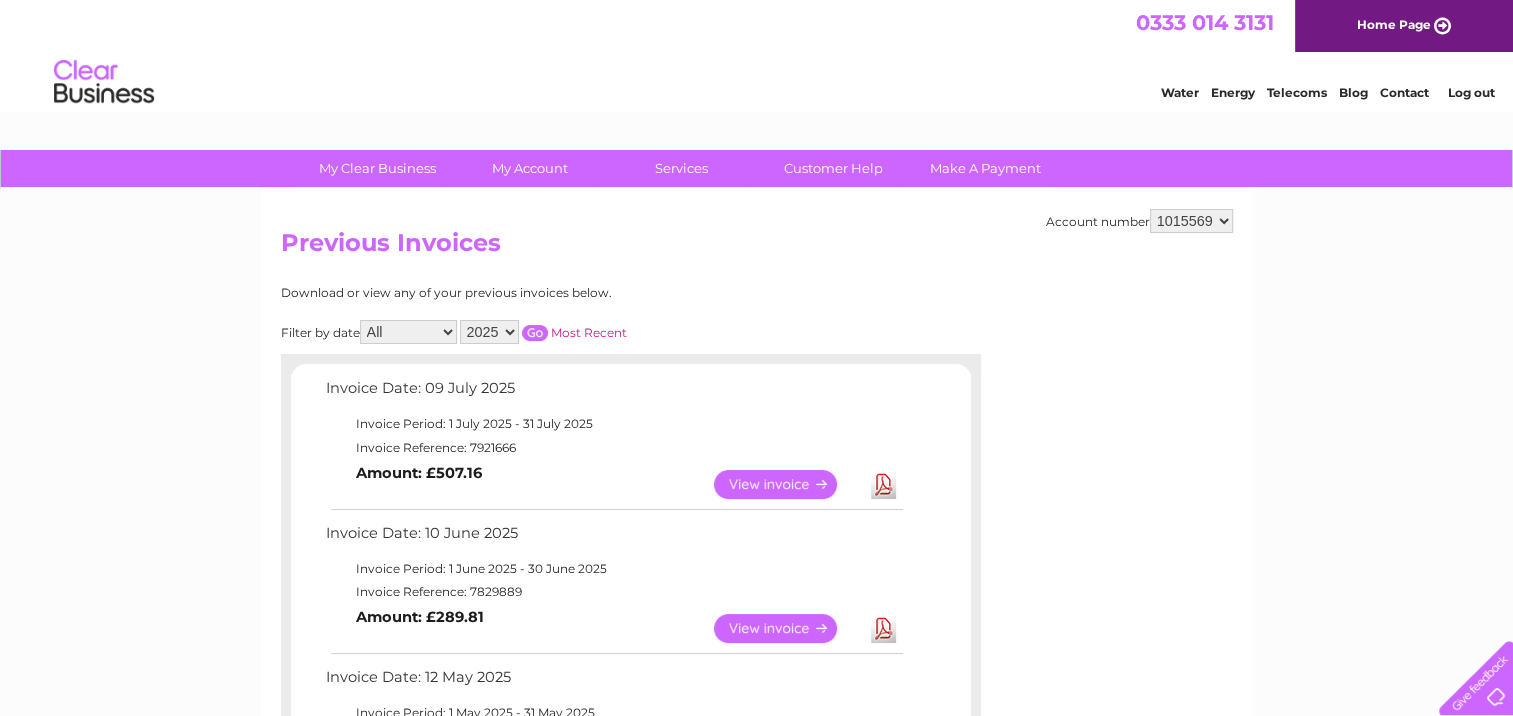 click on "1015569" at bounding box center (1191, 221) 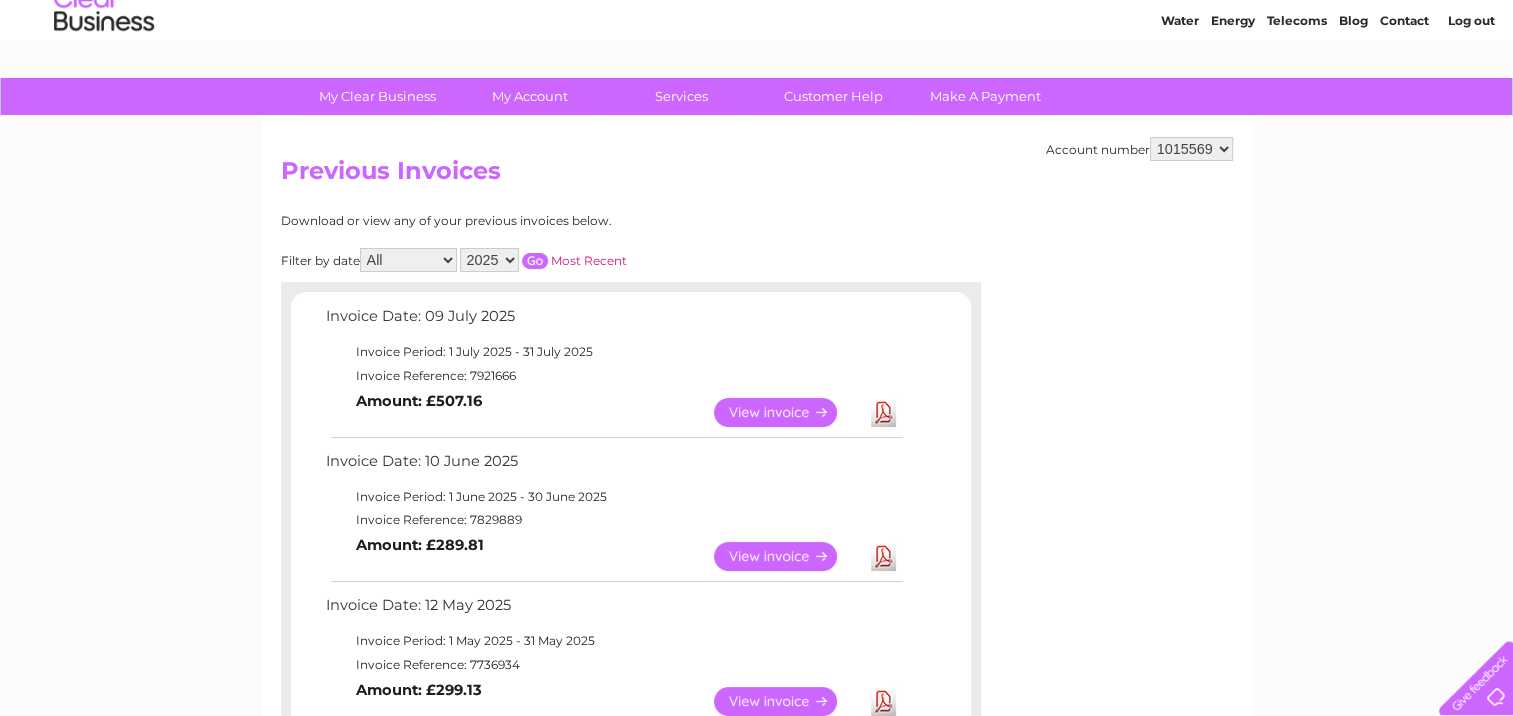 scroll, scrollTop: 0, scrollLeft: 0, axis: both 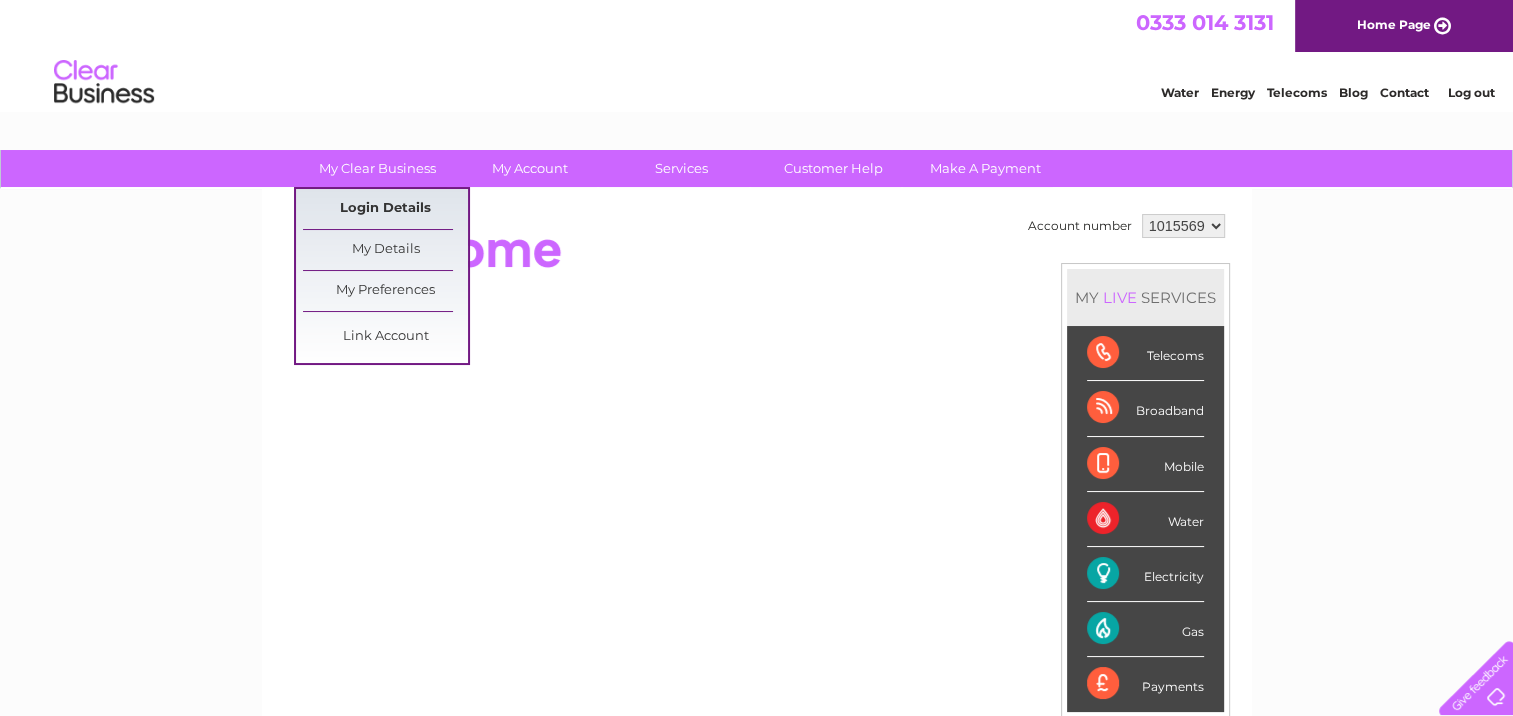 click on "Login Details" at bounding box center [385, 209] 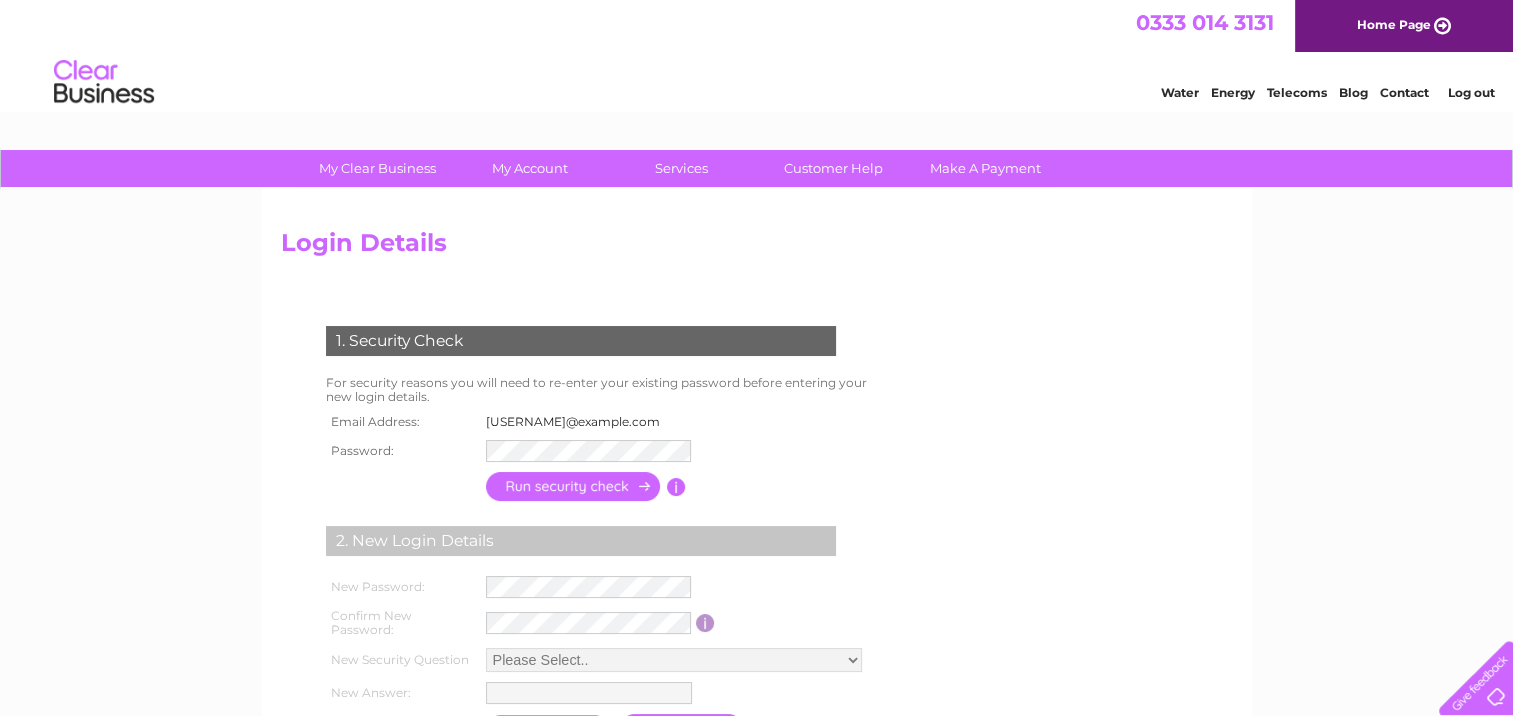 scroll, scrollTop: 0, scrollLeft: 0, axis: both 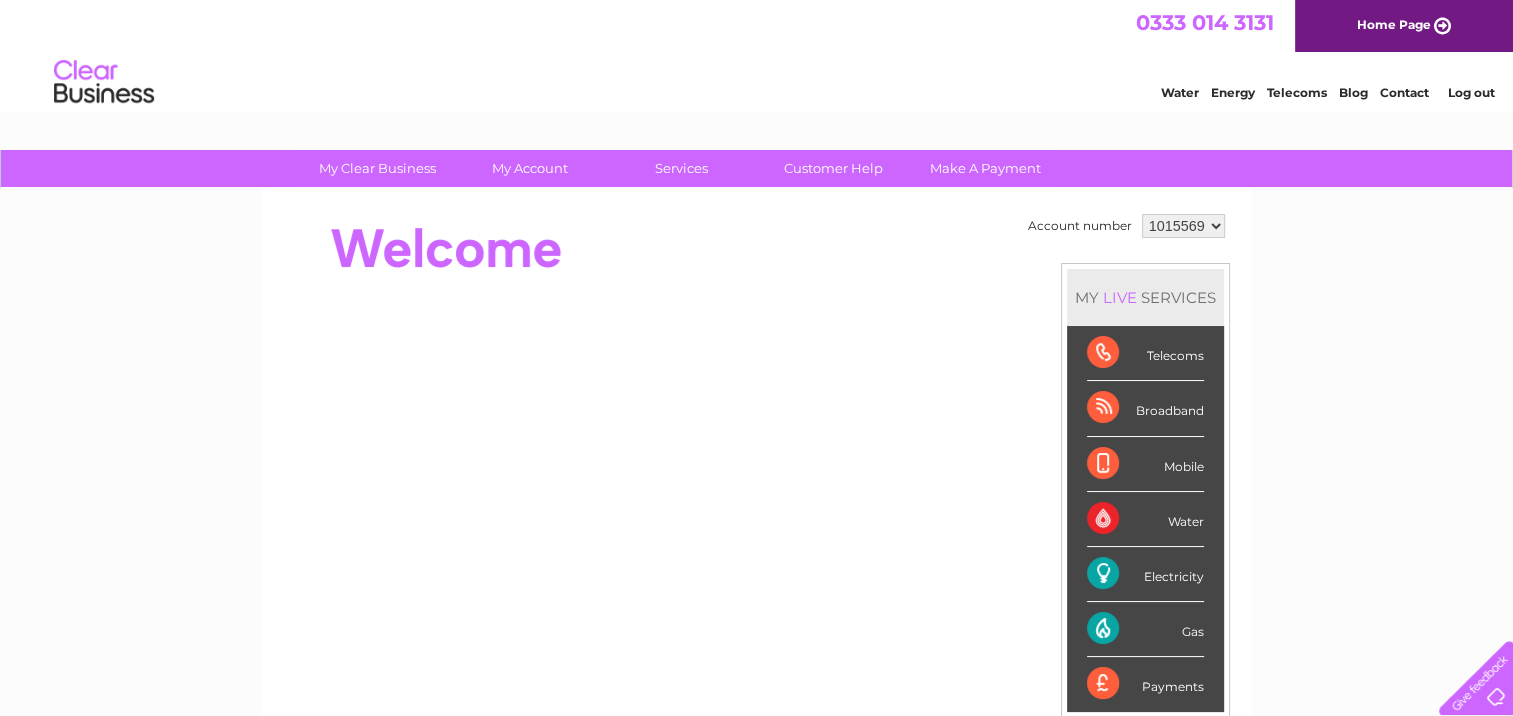 click on "Water" at bounding box center (1180, 92) 